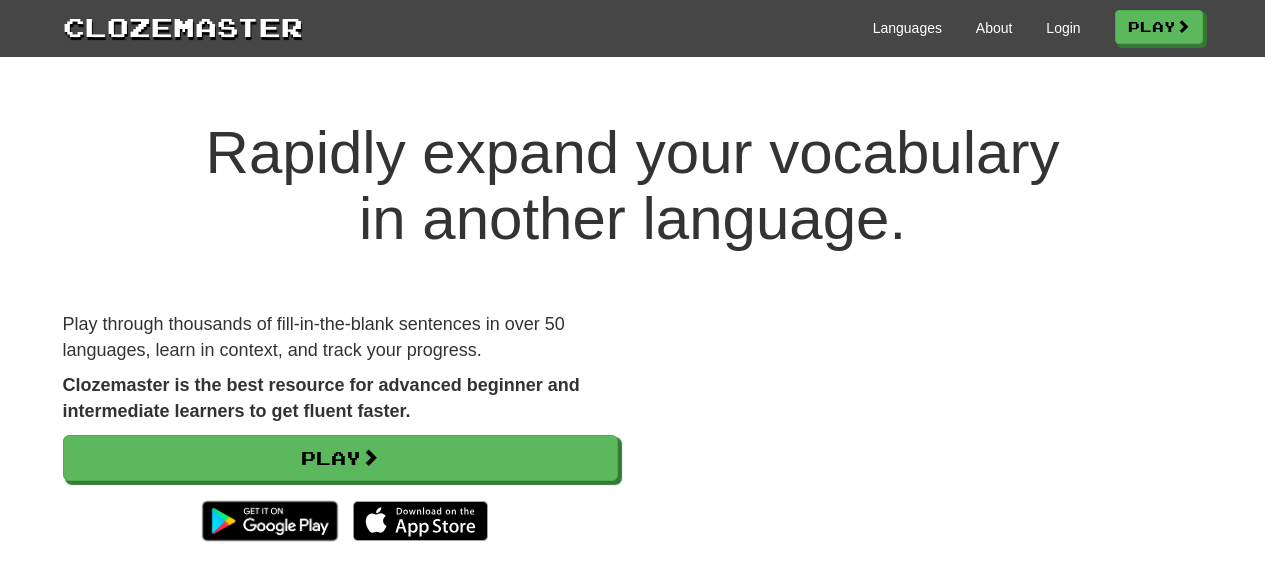 scroll, scrollTop: 36, scrollLeft: 0, axis: vertical 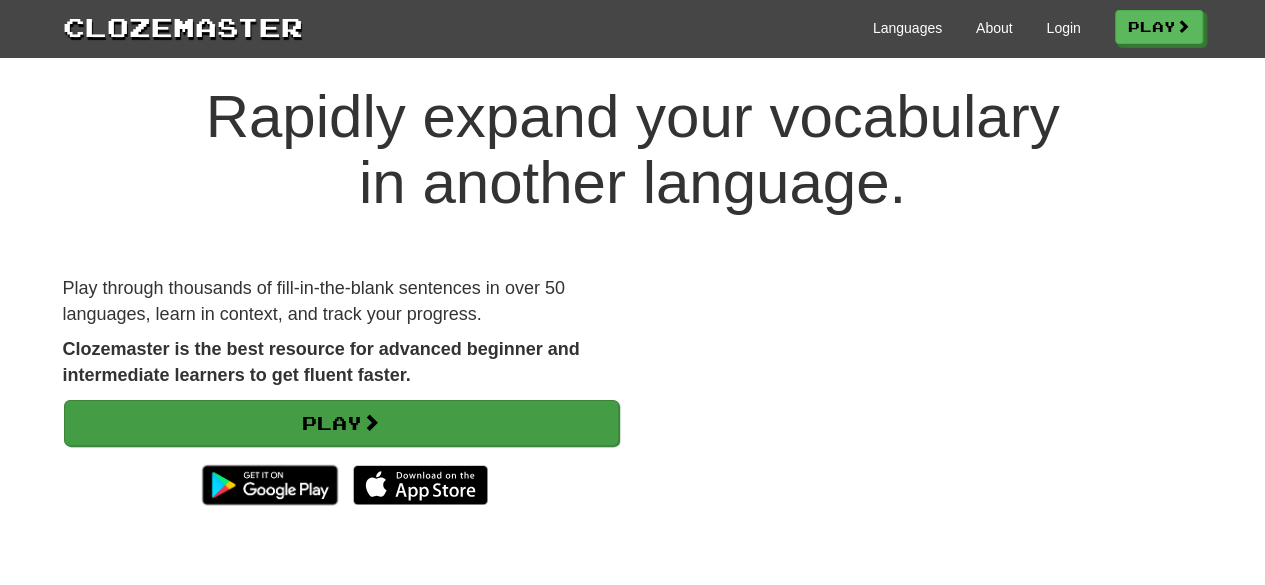 click on "Play" at bounding box center (341, 423) 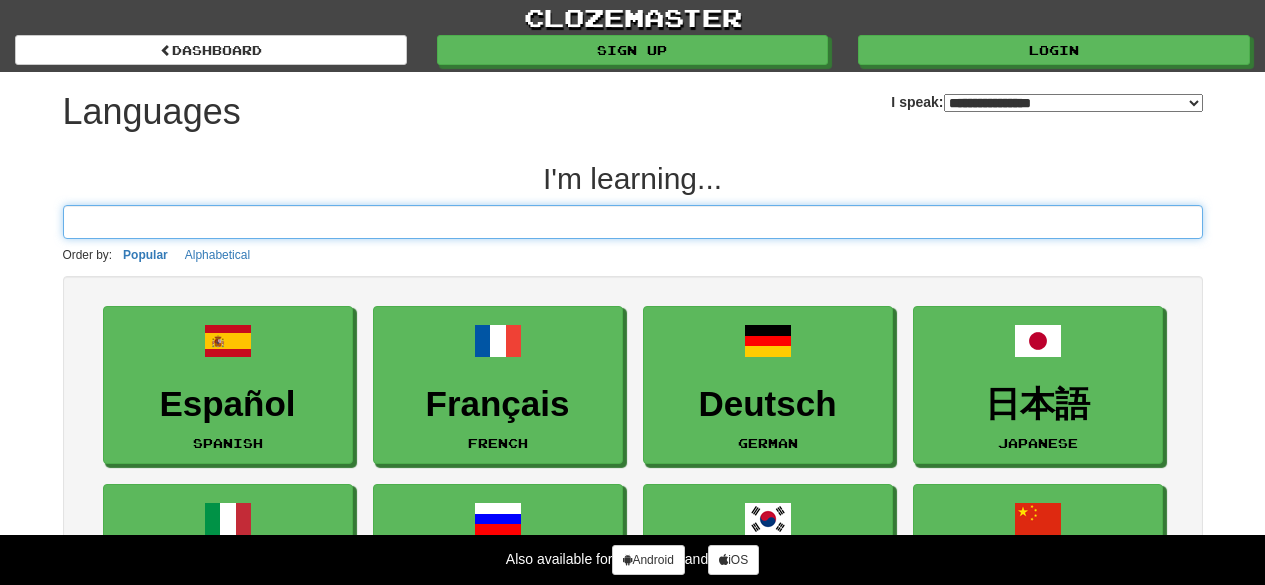 scroll, scrollTop: 0, scrollLeft: 0, axis: both 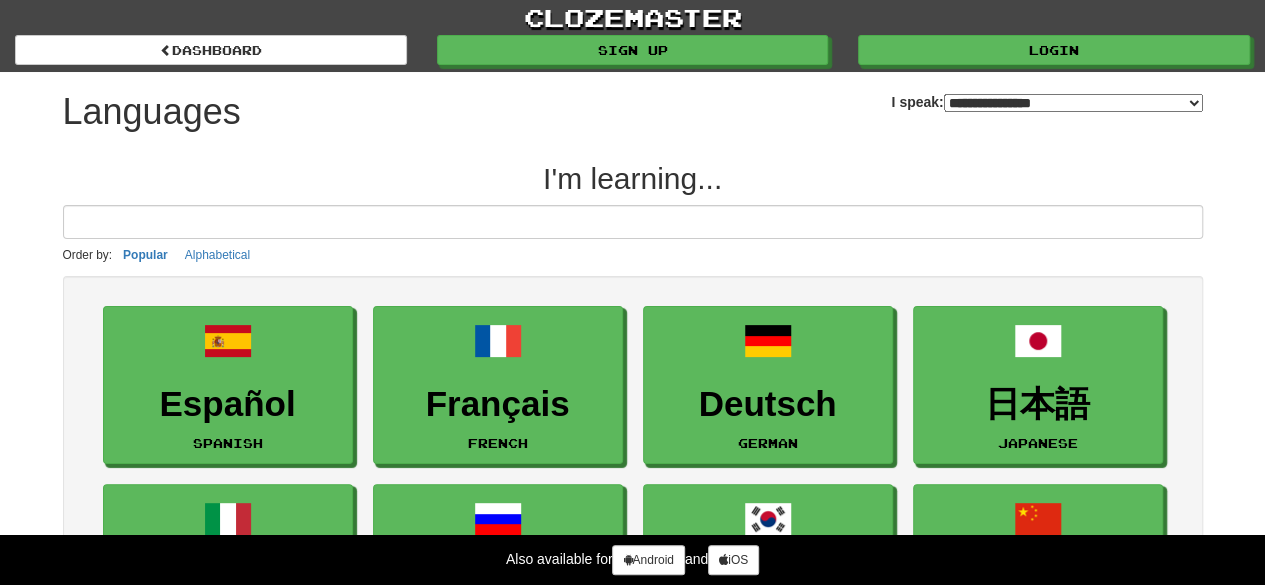 click on "**********" at bounding box center [1073, 103] 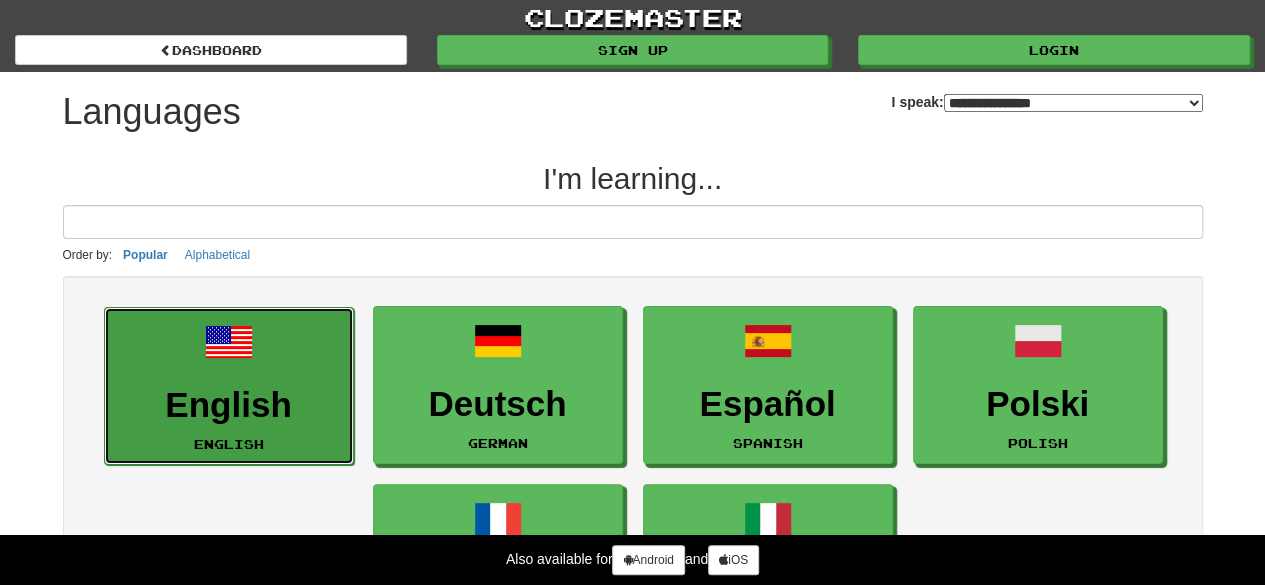 click on "English" at bounding box center [229, 405] 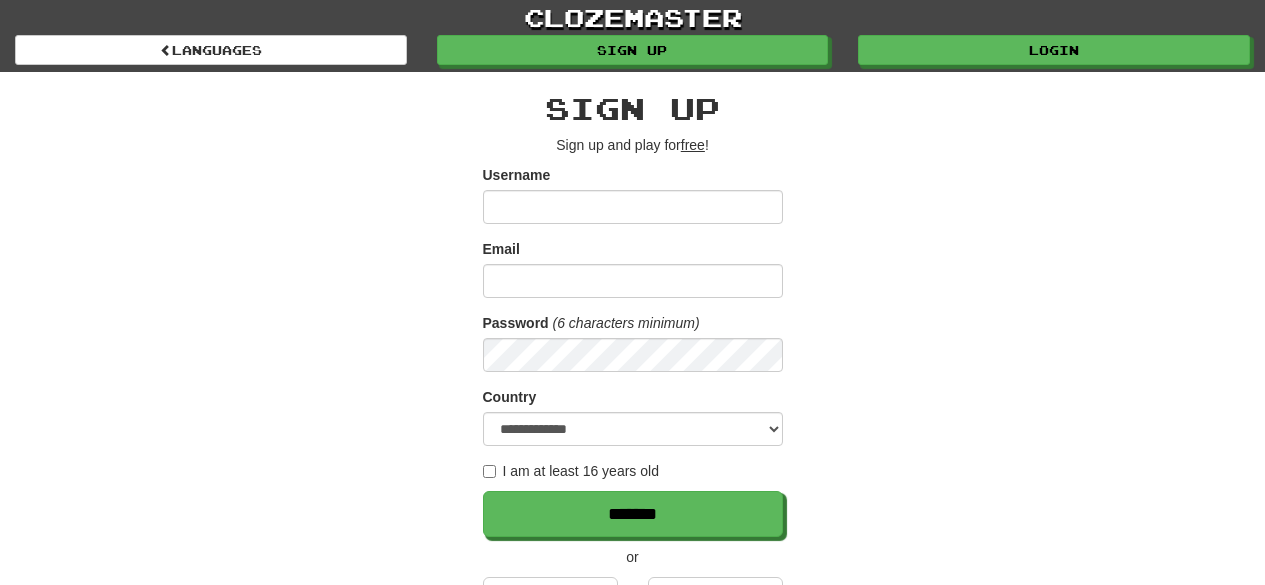scroll, scrollTop: 0, scrollLeft: 0, axis: both 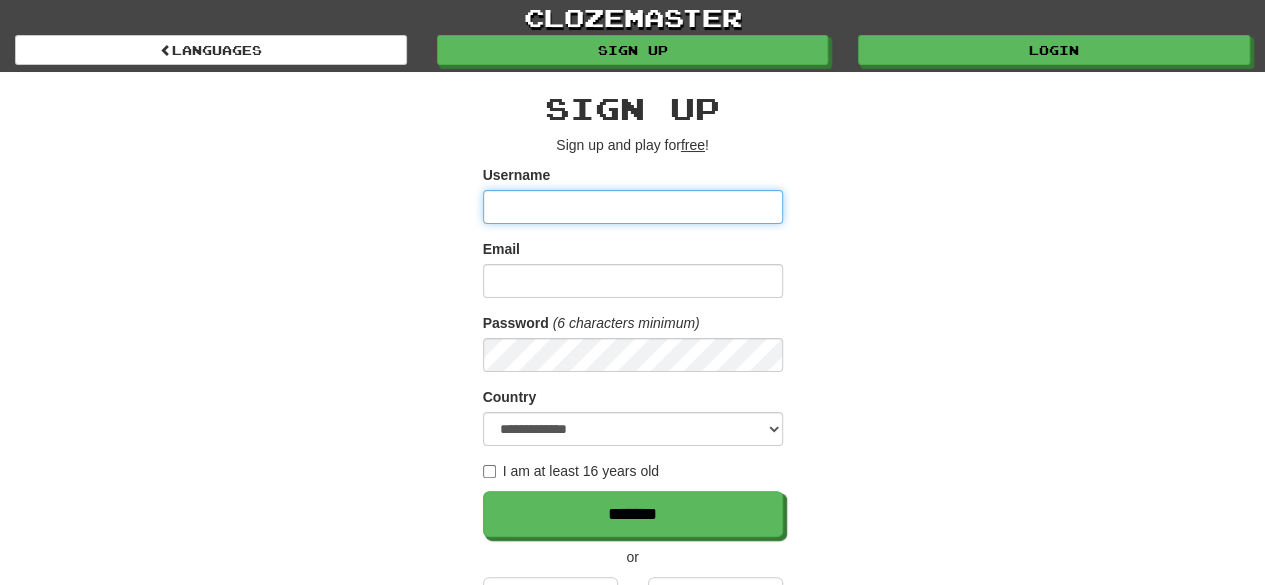 type on "*" 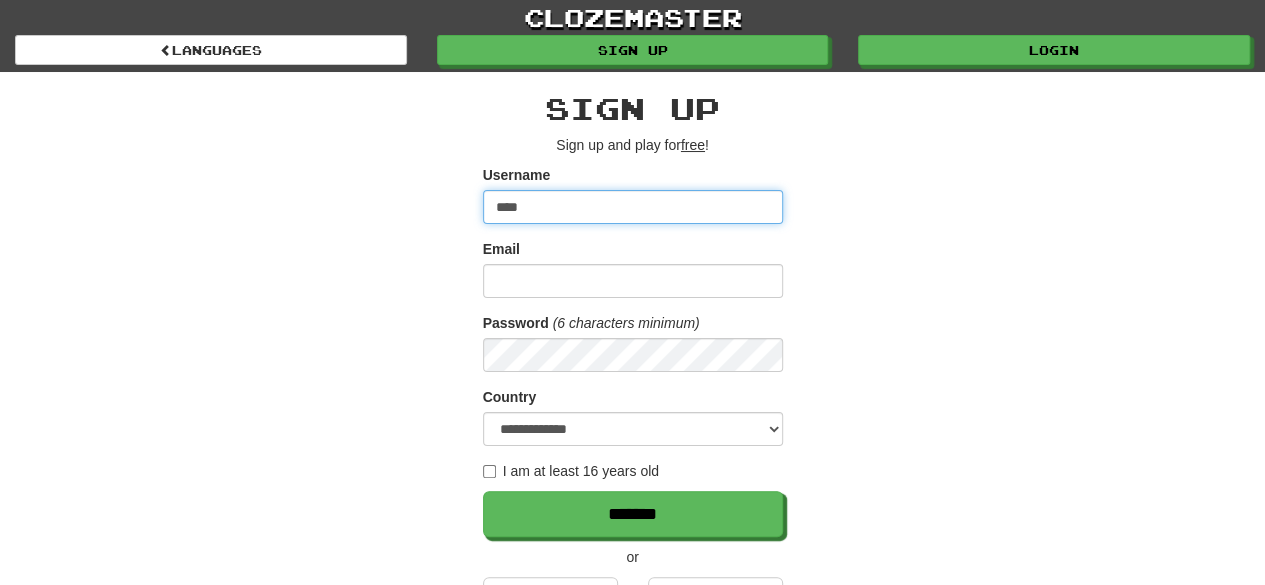 type on "****" 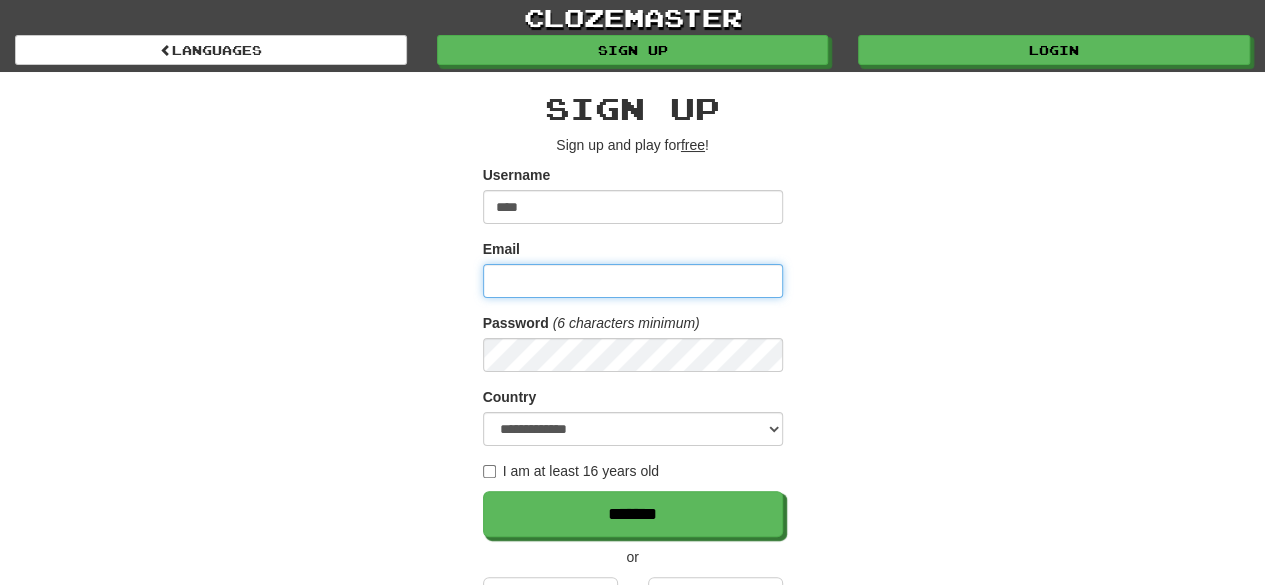 click on "Email" at bounding box center [633, 281] 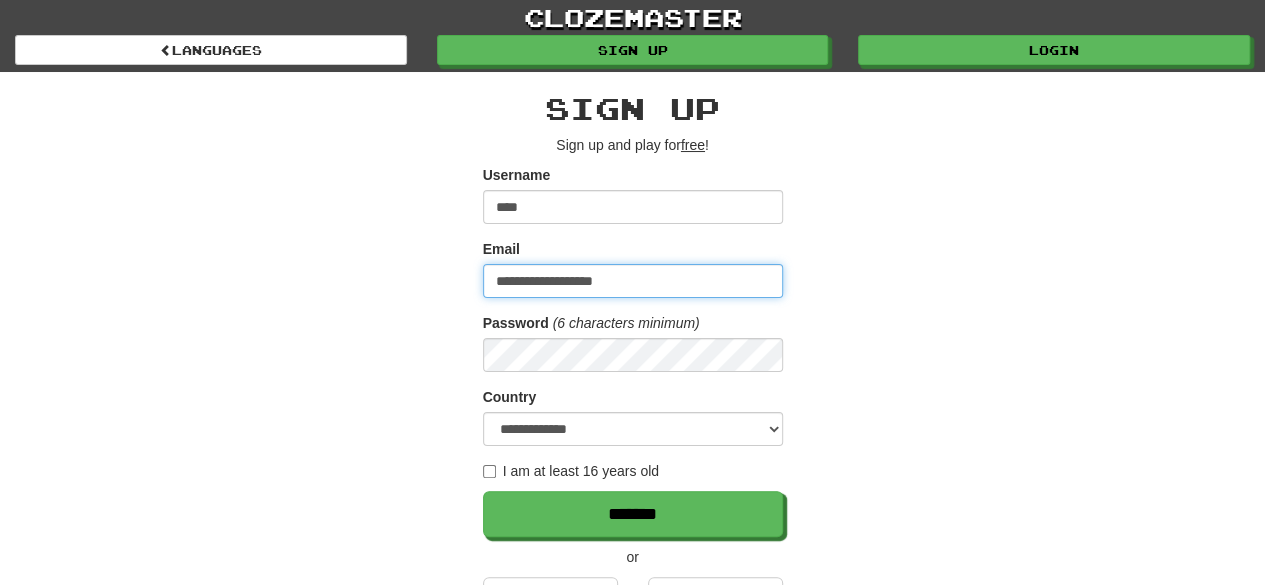 type on "**********" 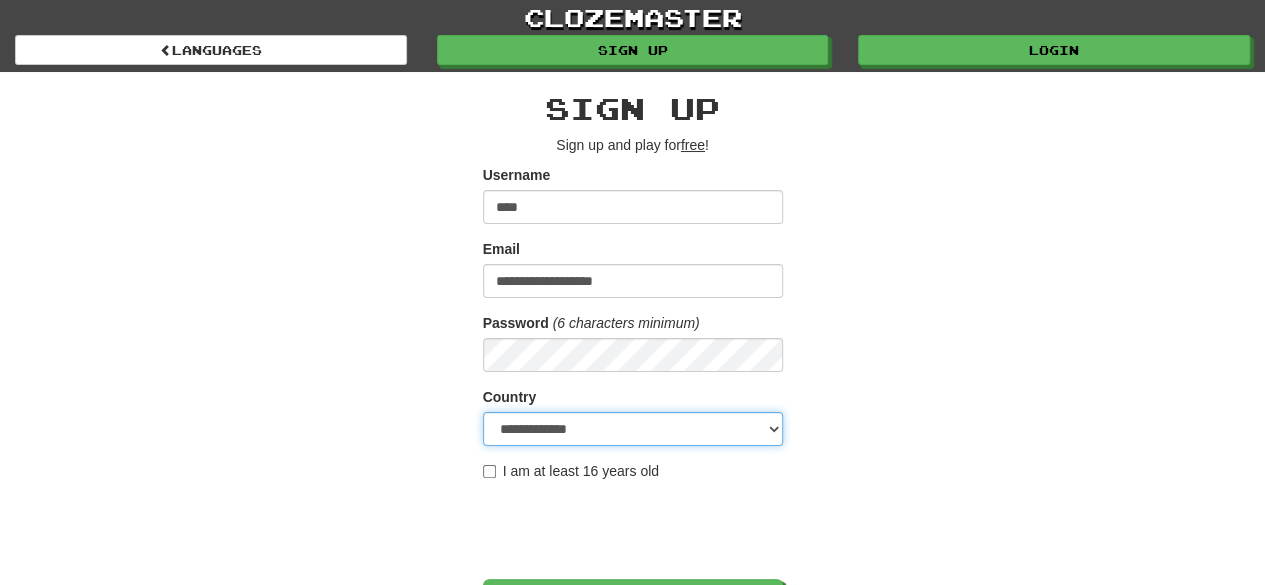 click on "**********" at bounding box center [633, 429] 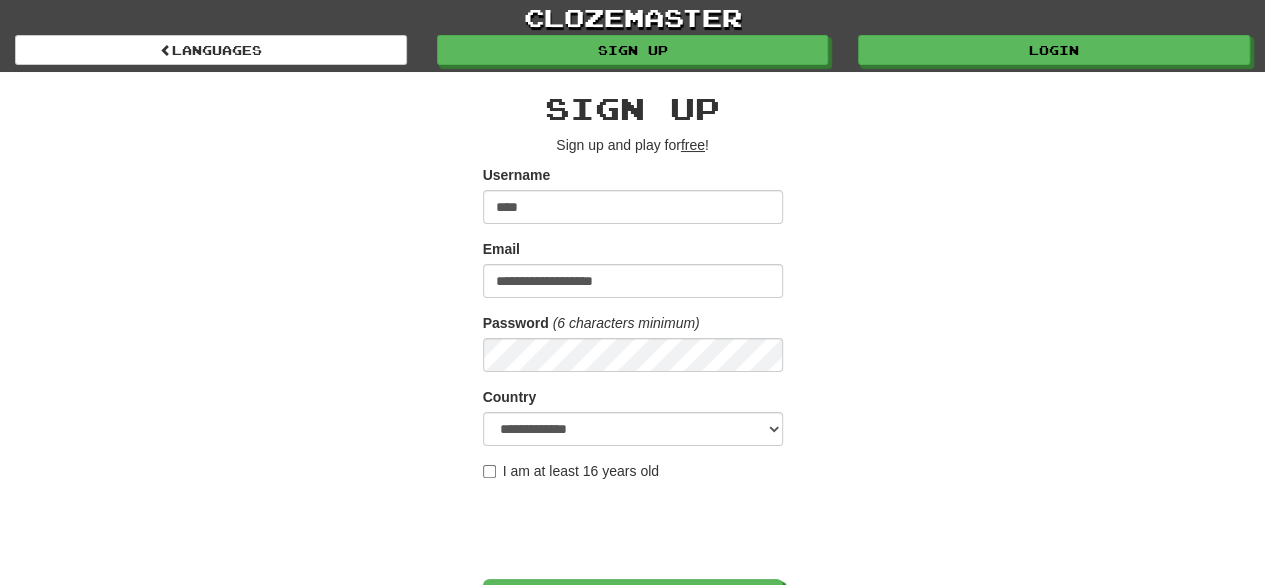 click on "I am at least 16 years old" at bounding box center (571, 471) 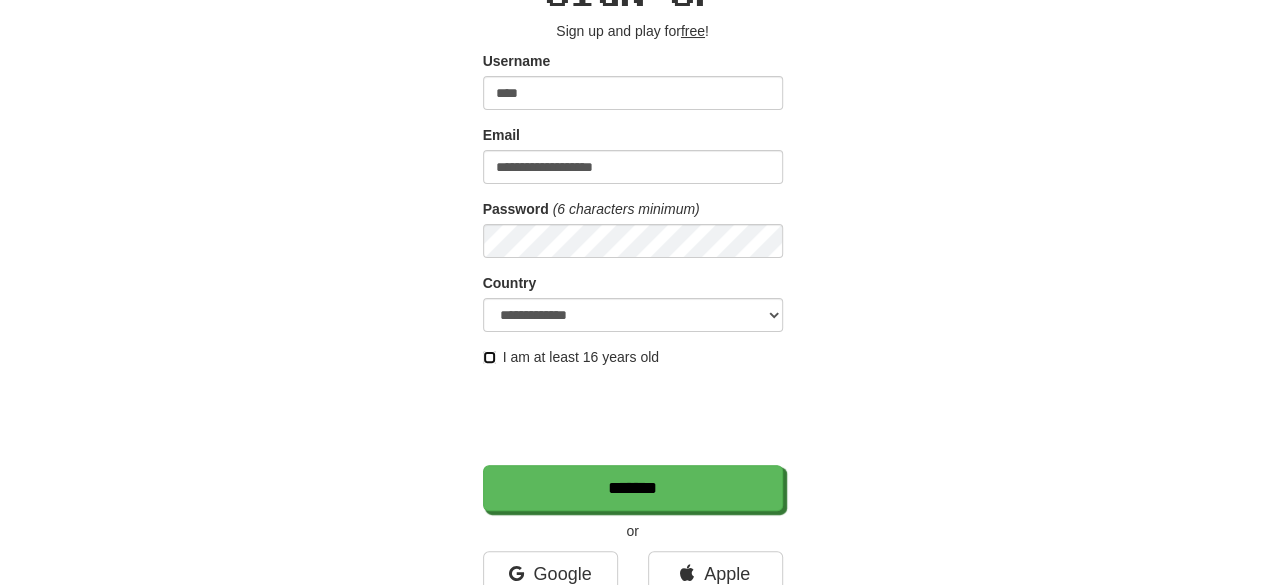 scroll, scrollTop: 119, scrollLeft: 0, axis: vertical 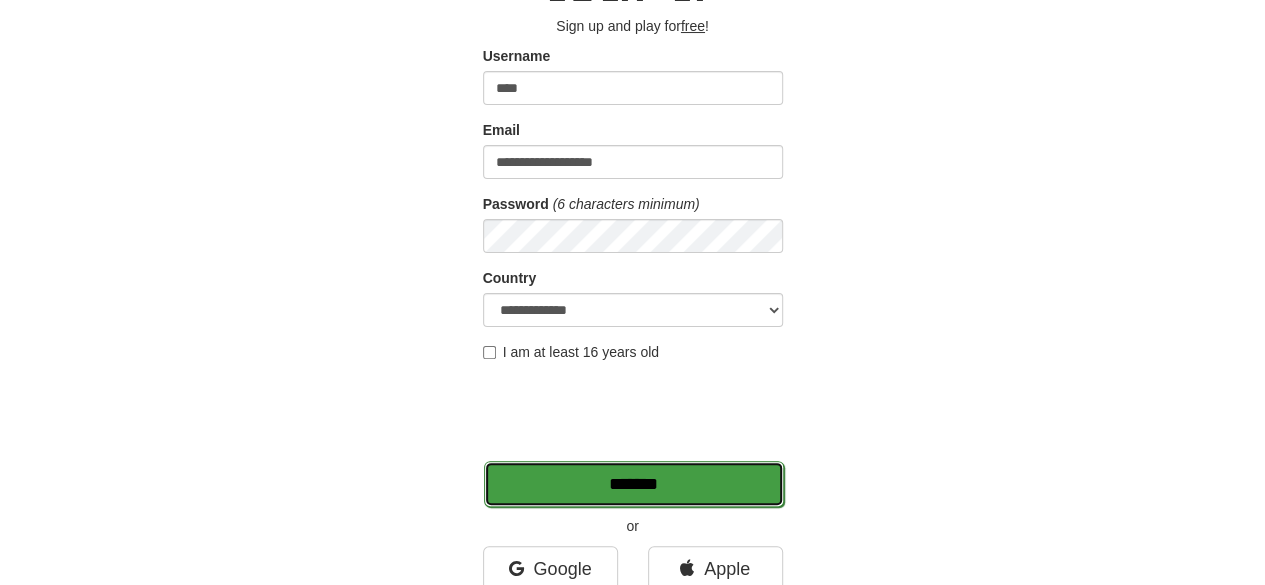 click on "*******" at bounding box center (634, 484) 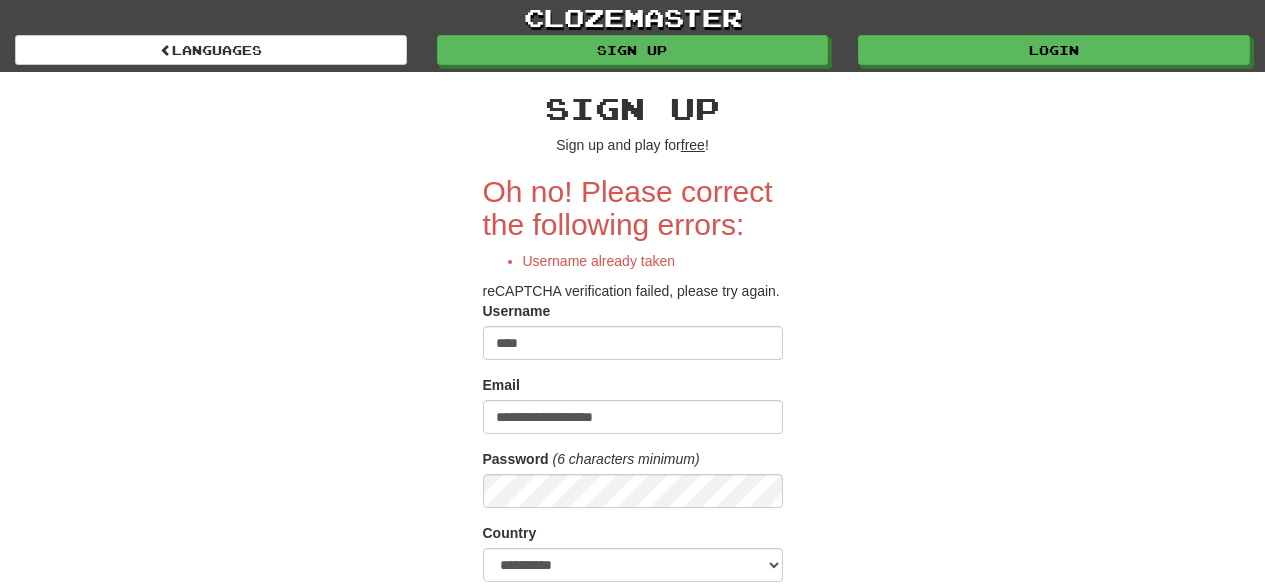 scroll, scrollTop: 0, scrollLeft: 0, axis: both 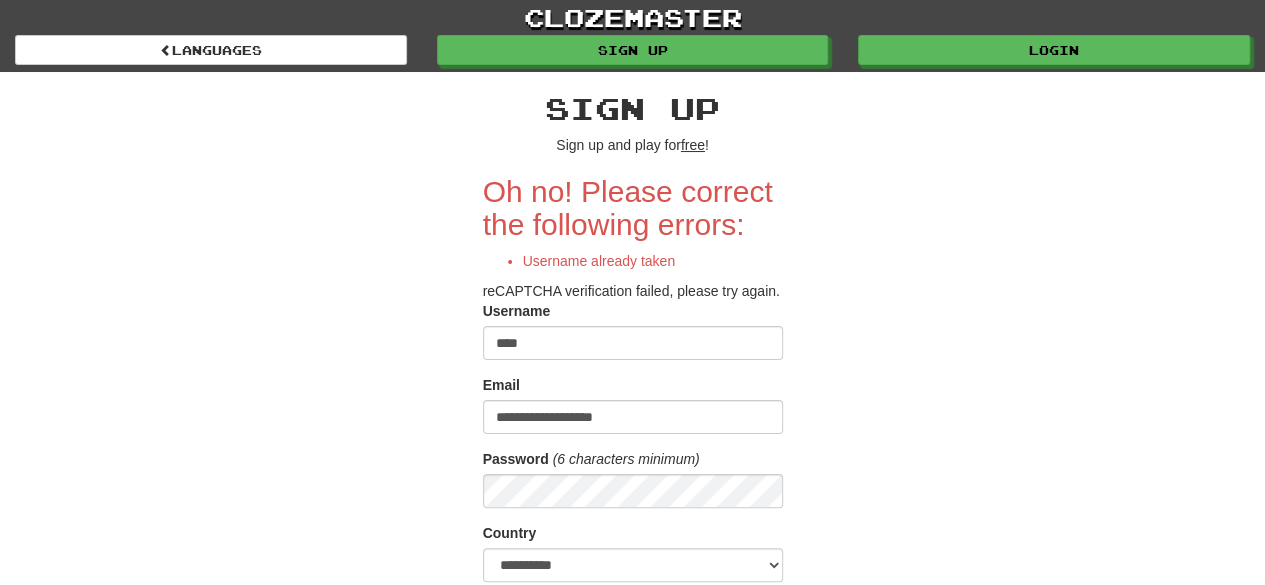 click on "****" at bounding box center [633, 343] 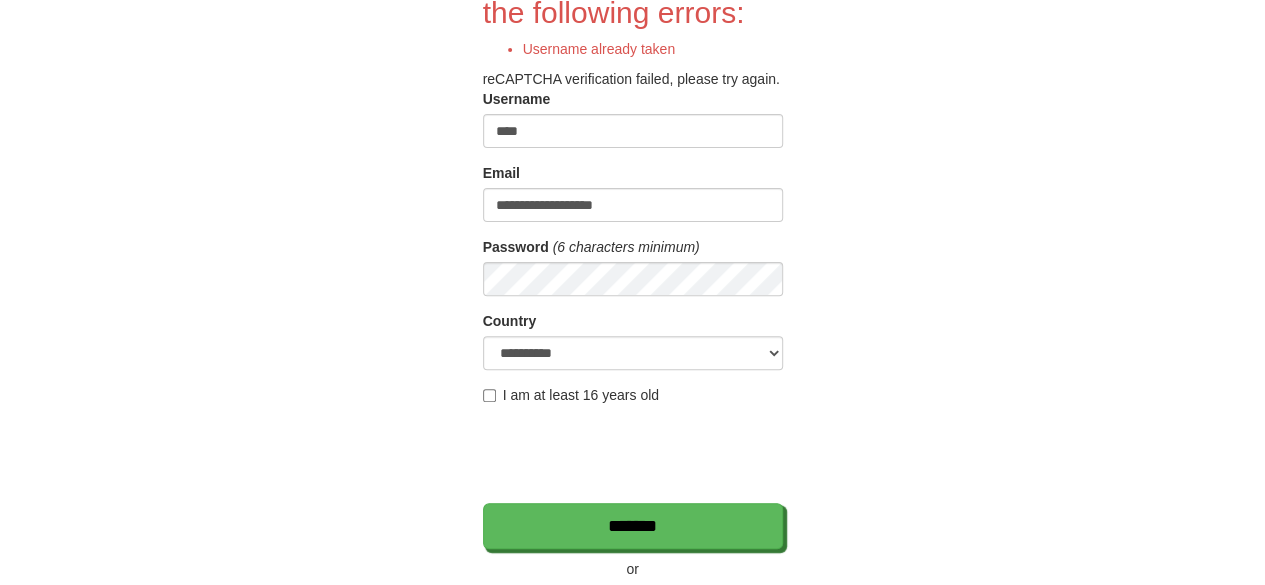 scroll, scrollTop: 206, scrollLeft: 0, axis: vertical 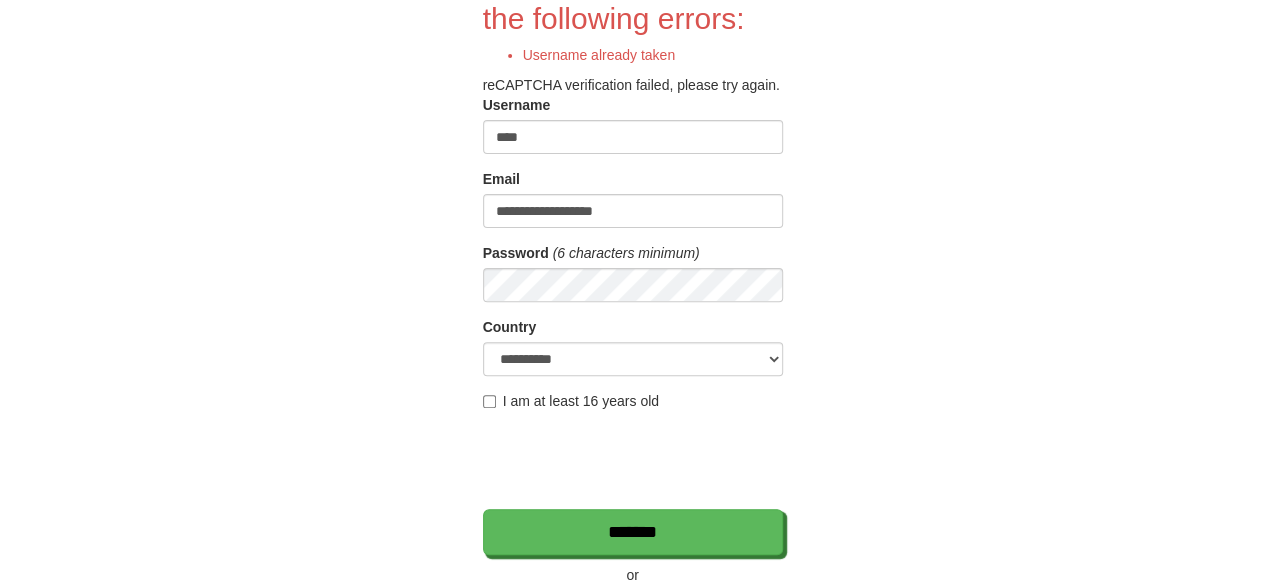 type on "****" 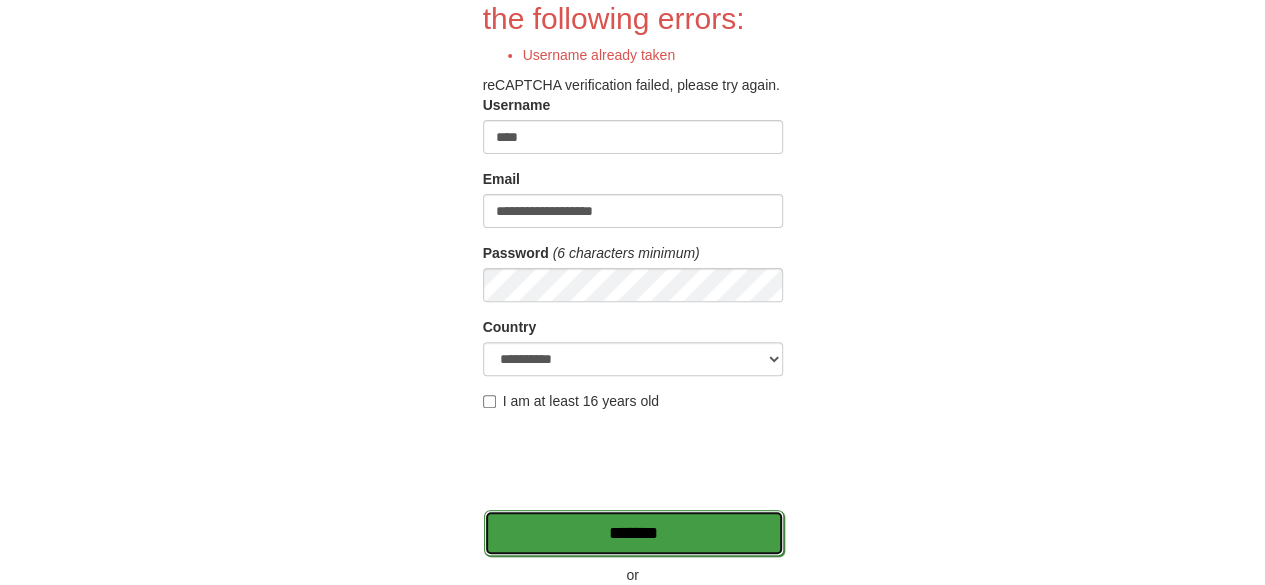 click on "*******" at bounding box center (634, 533) 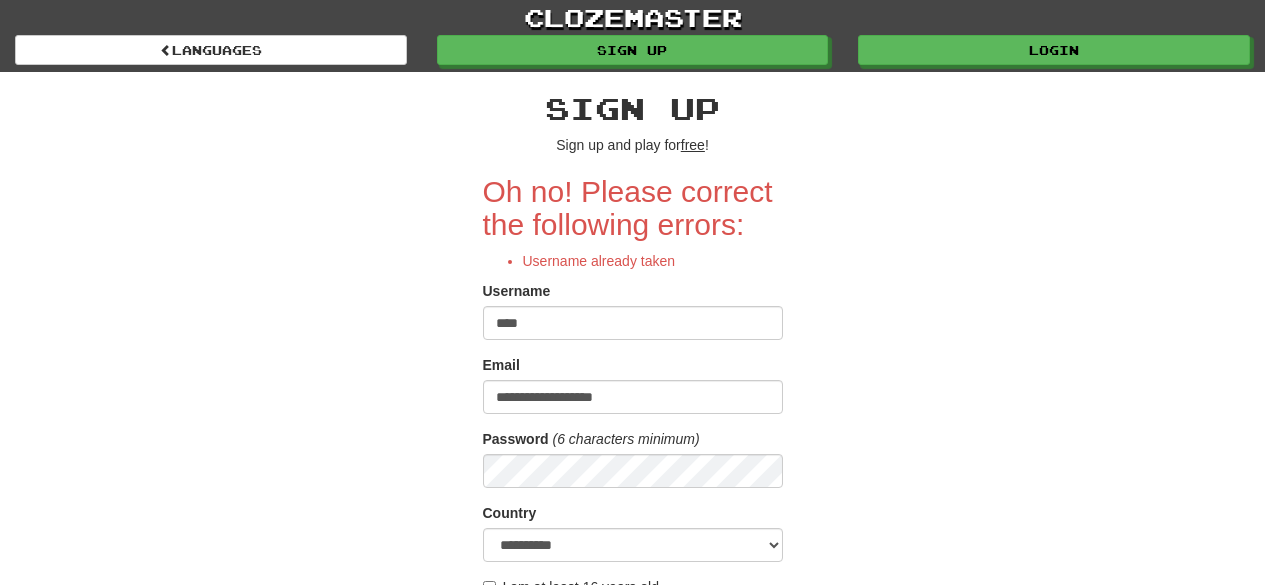 scroll, scrollTop: 0, scrollLeft: 0, axis: both 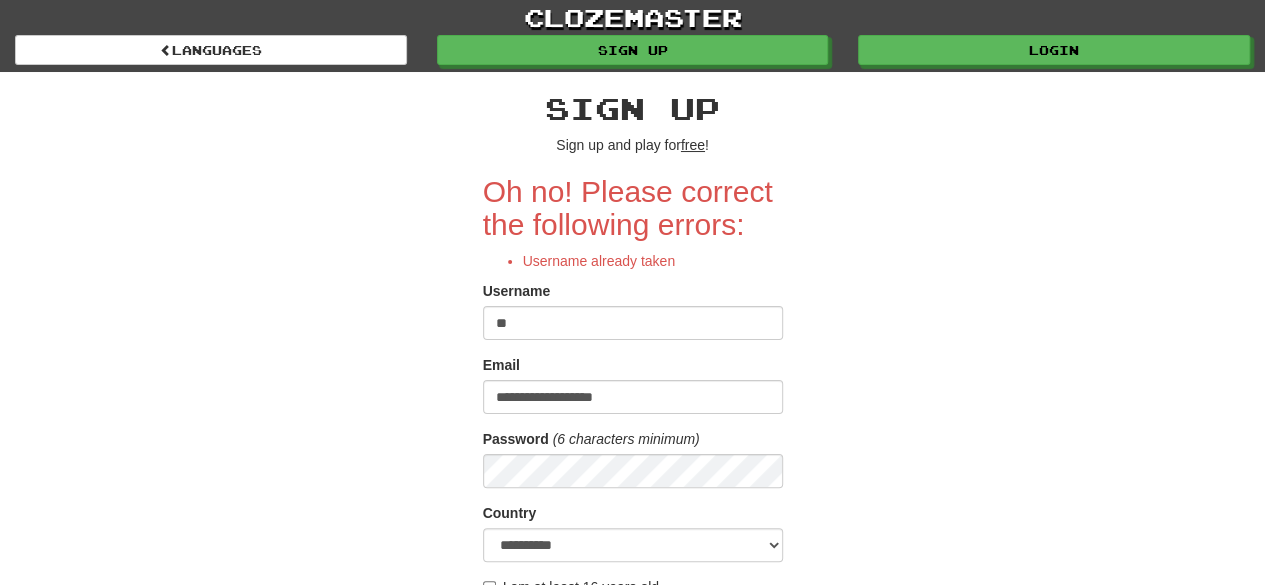 type on "*" 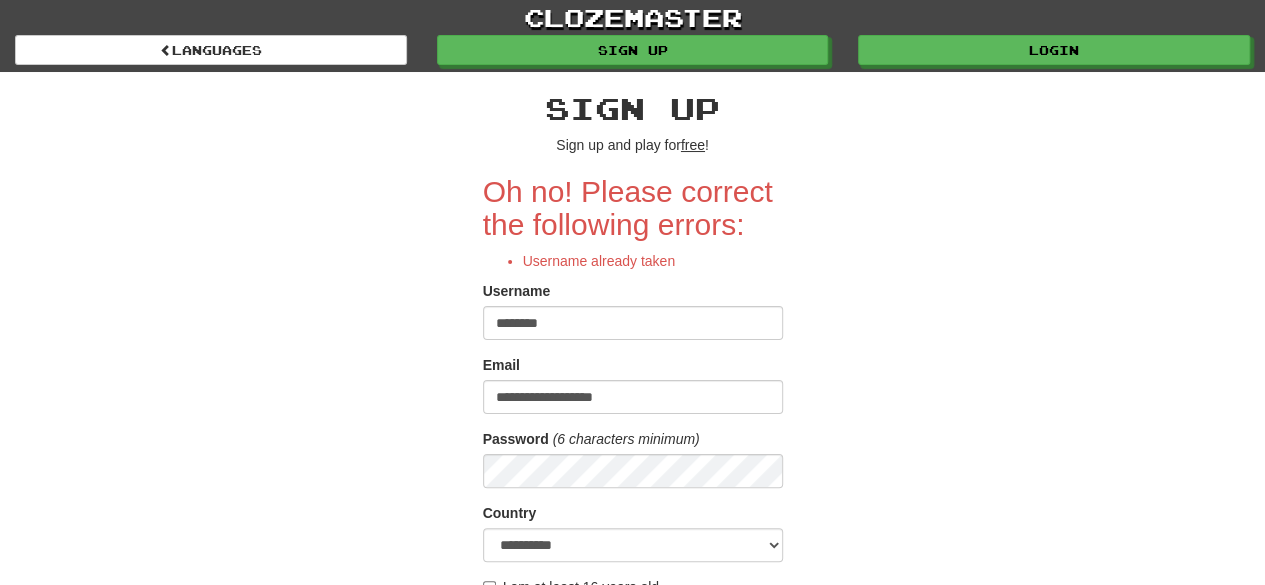 type on "********" 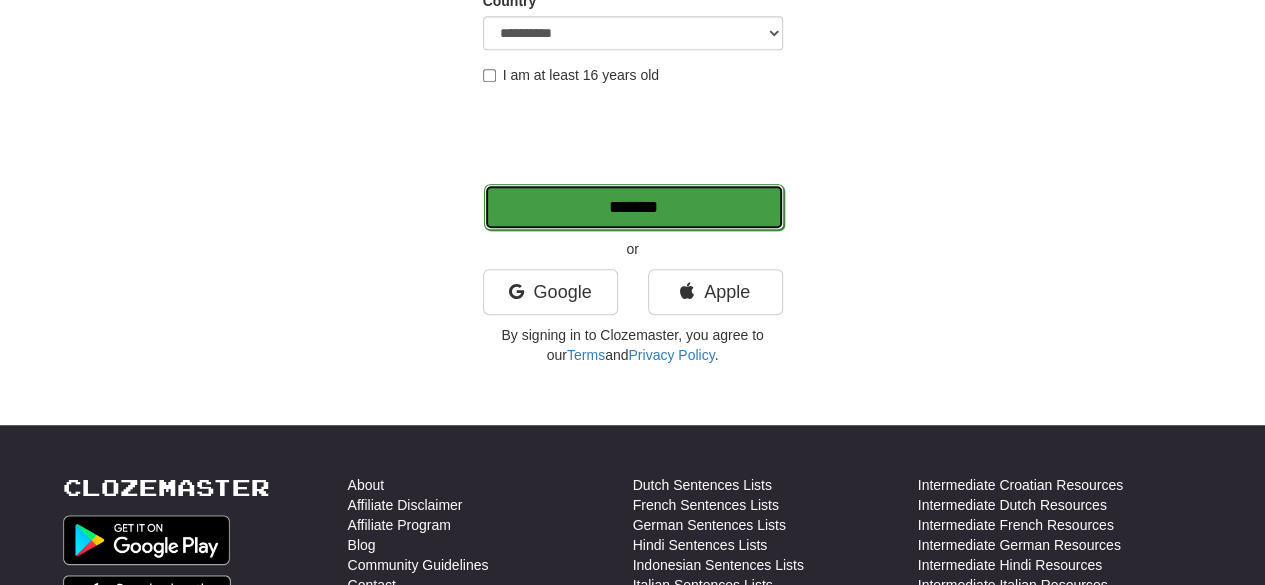 click on "*******" at bounding box center [634, 207] 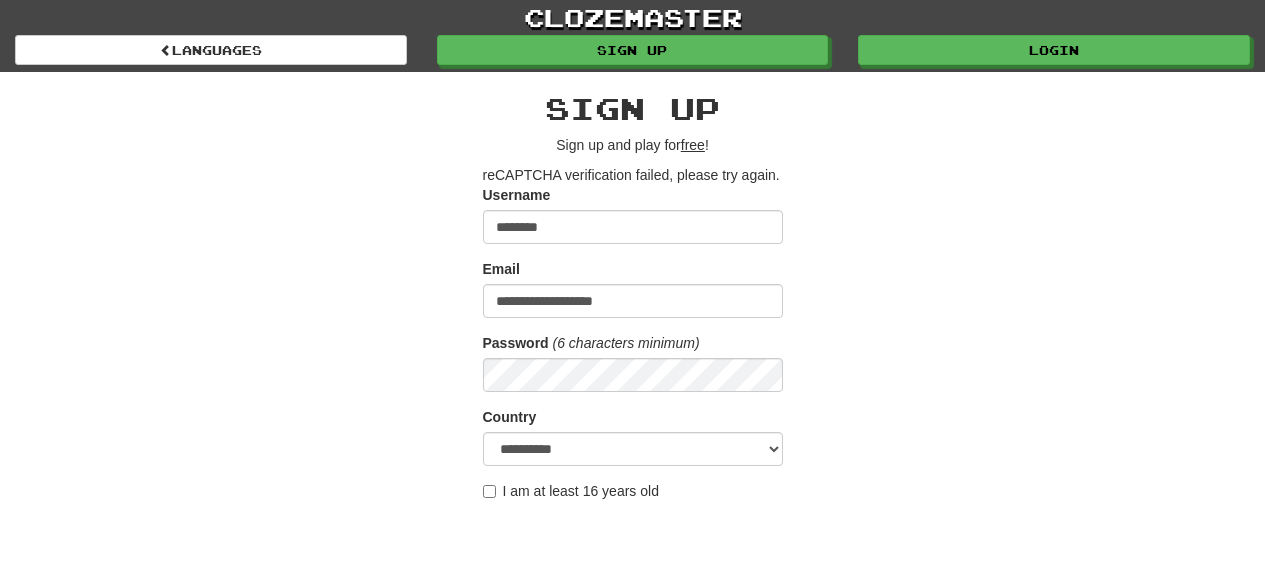 scroll, scrollTop: 0, scrollLeft: 0, axis: both 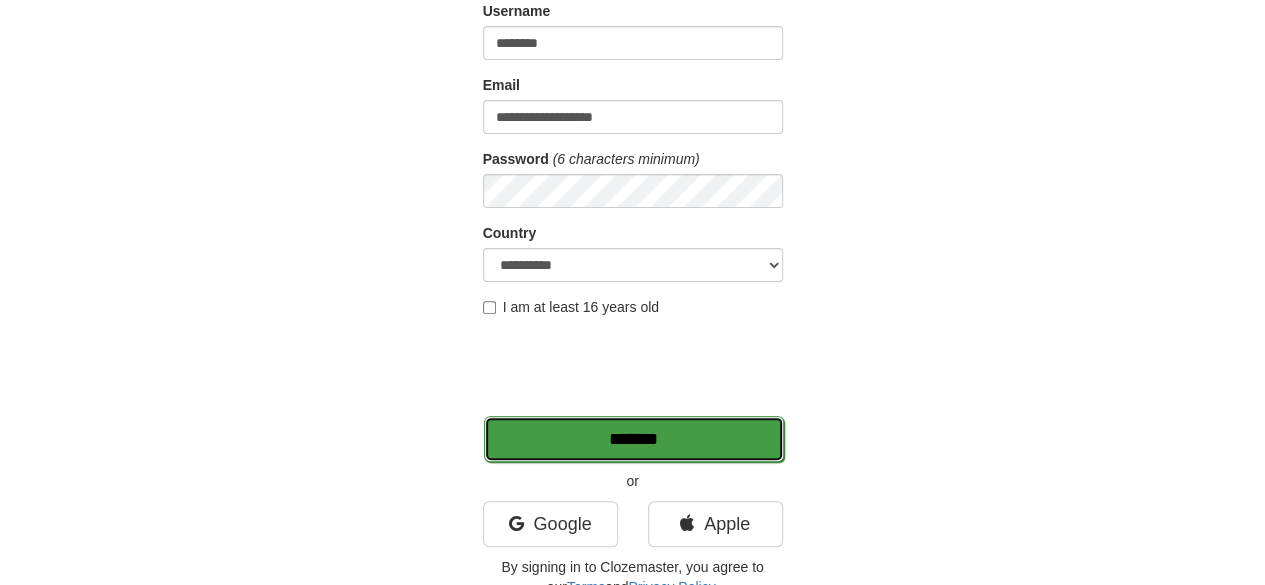 click on "*******" at bounding box center (634, 439) 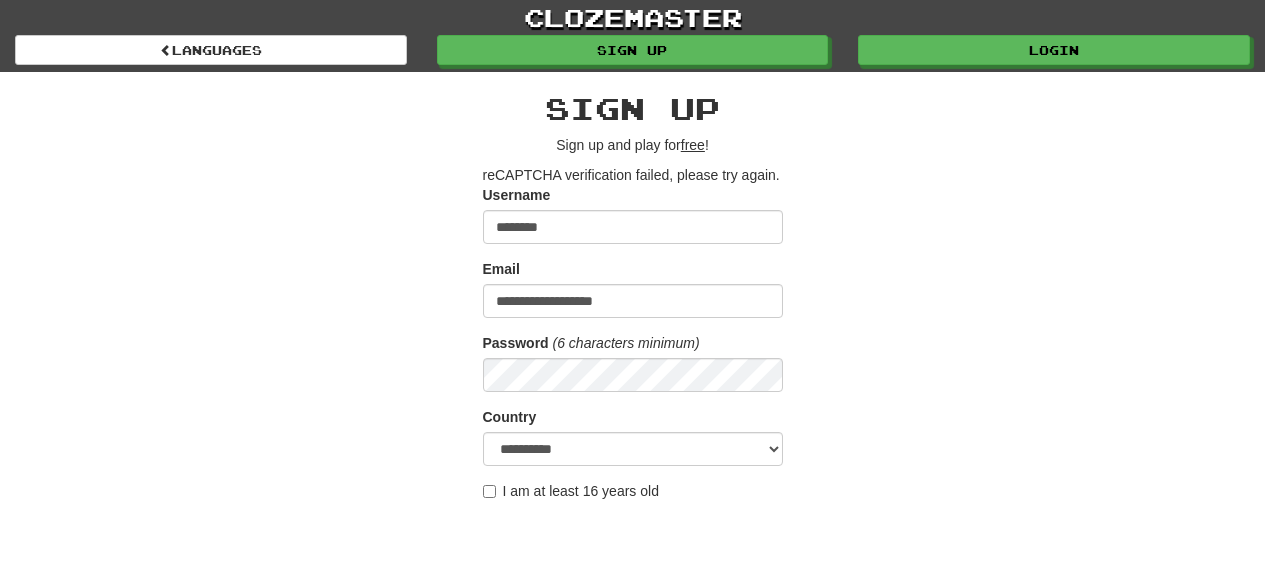 scroll, scrollTop: 0, scrollLeft: 0, axis: both 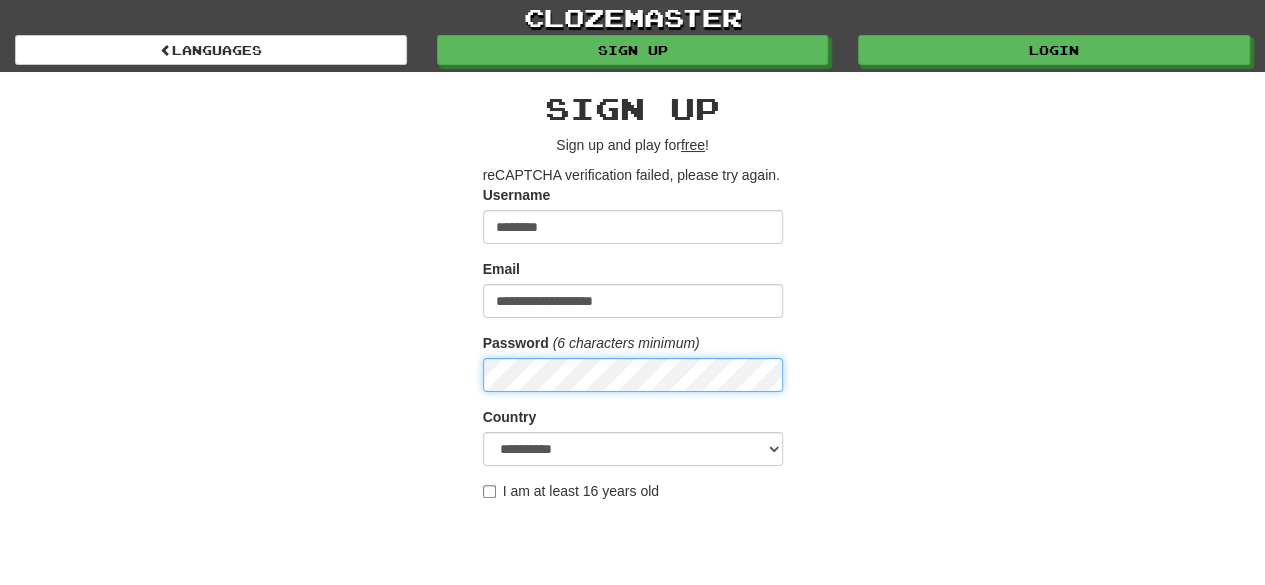 click on "*******" at bounding box center (633, 622) 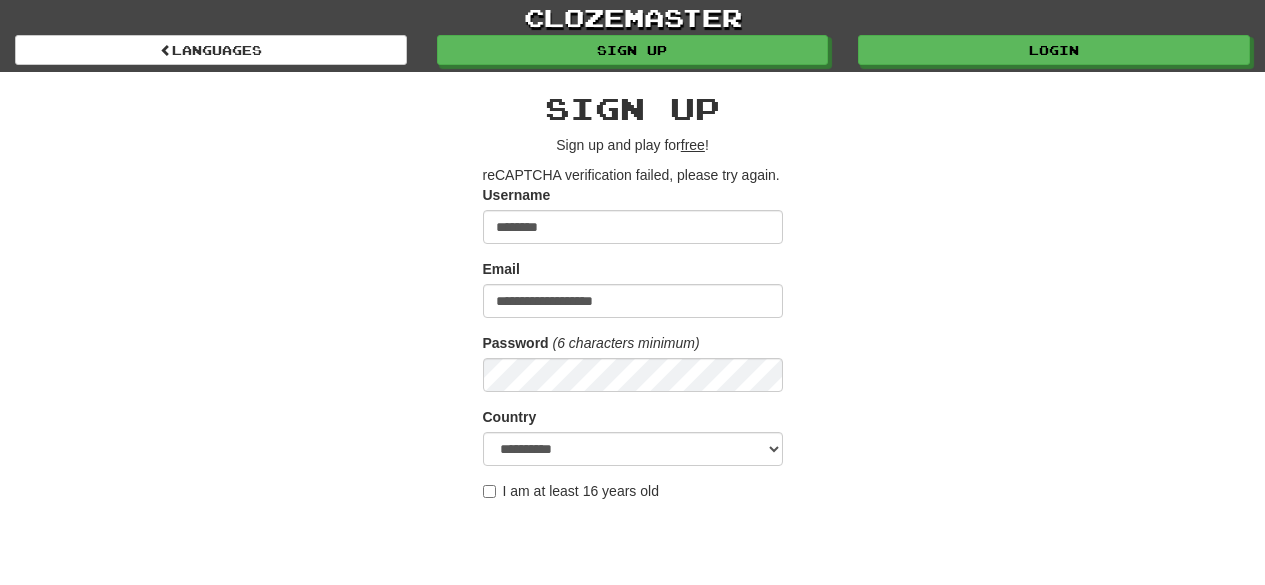 scroll, scrollTop: 0, scrollLeft: 0, axis: both 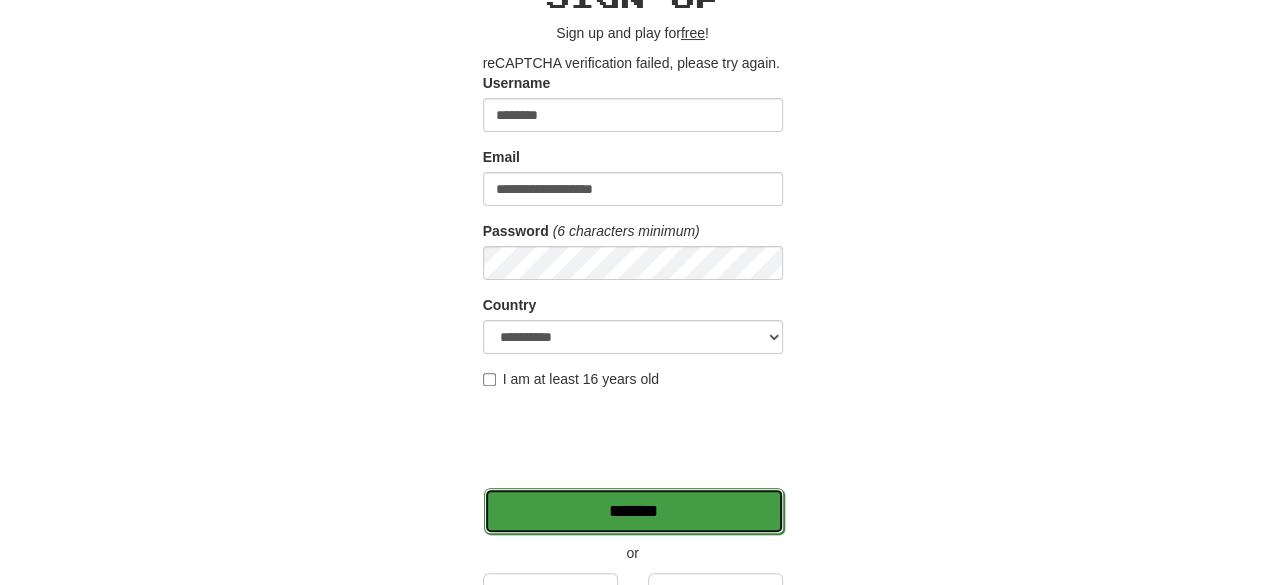 click on "*******" at bounding box center [634, 511] 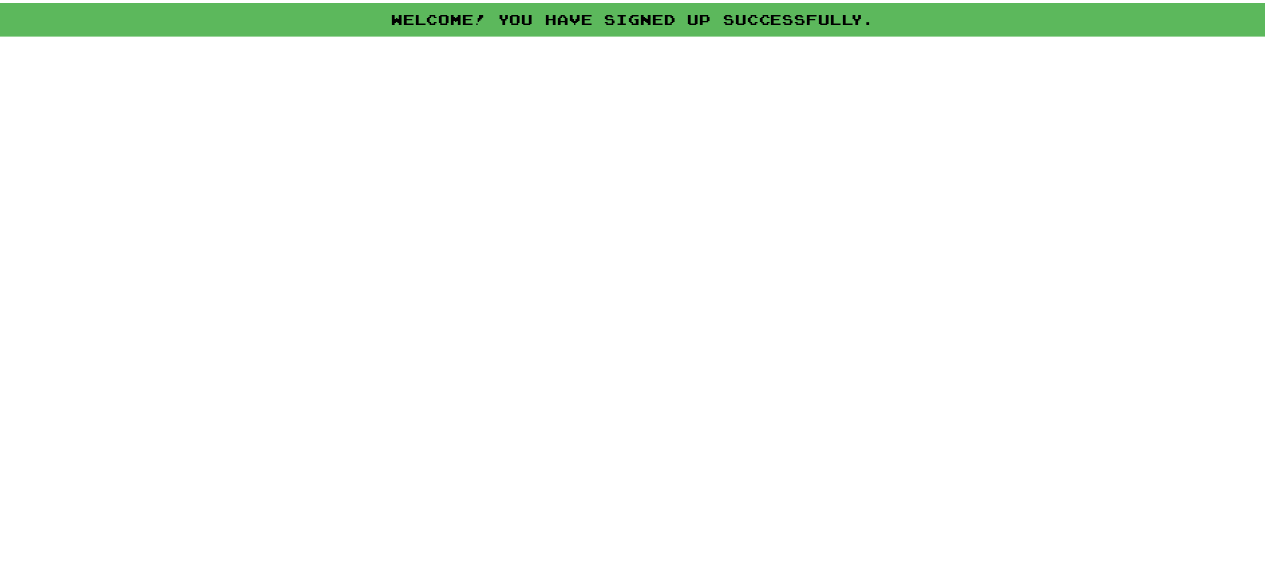 scroll, scrollTop: 0, scrollLeft: 0, axis: both 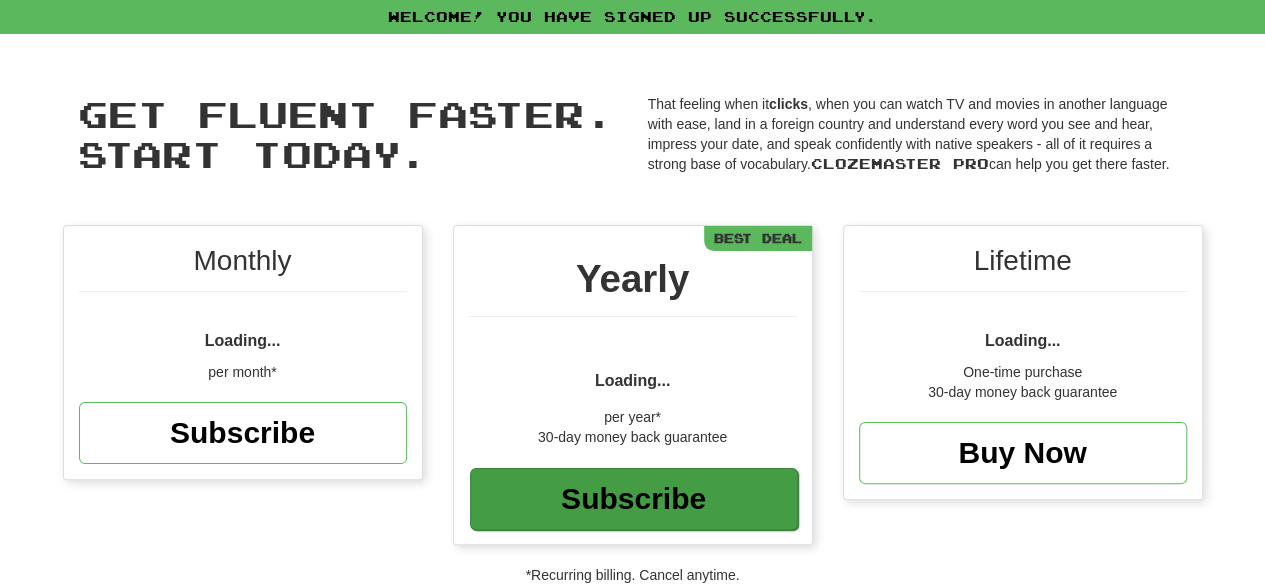 click on "Subscribe" at bounding box center [634, 499] 